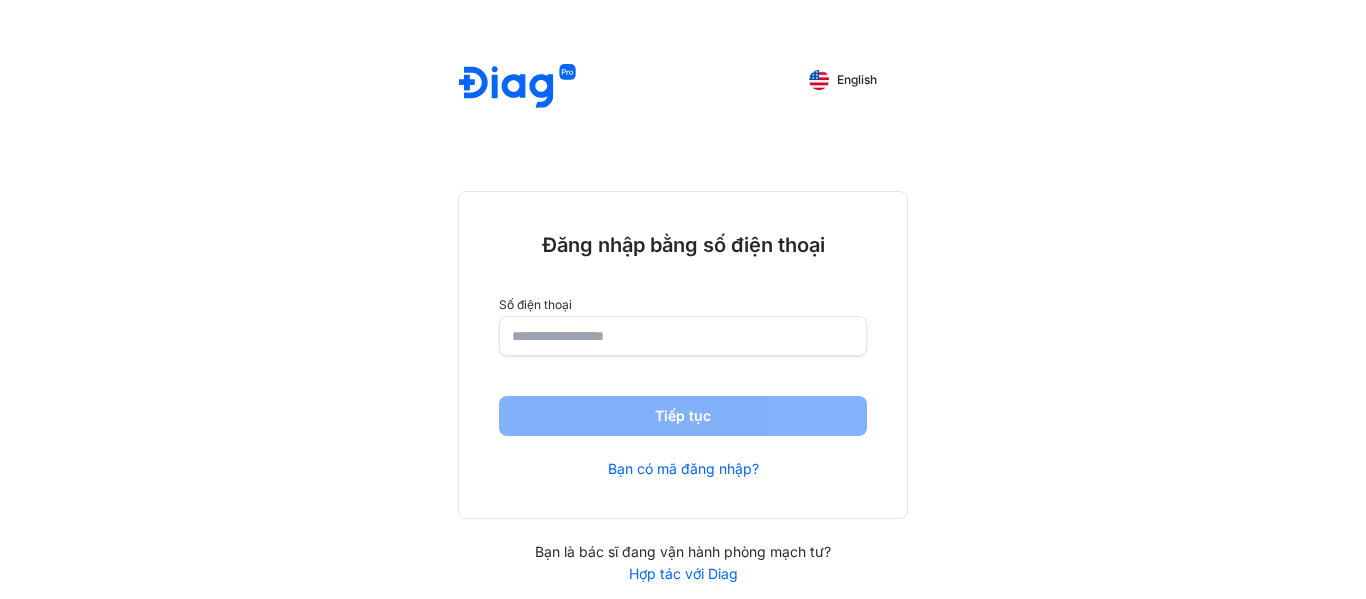scroll, scrollTop: 0, scrollLeft: 0, axis: both 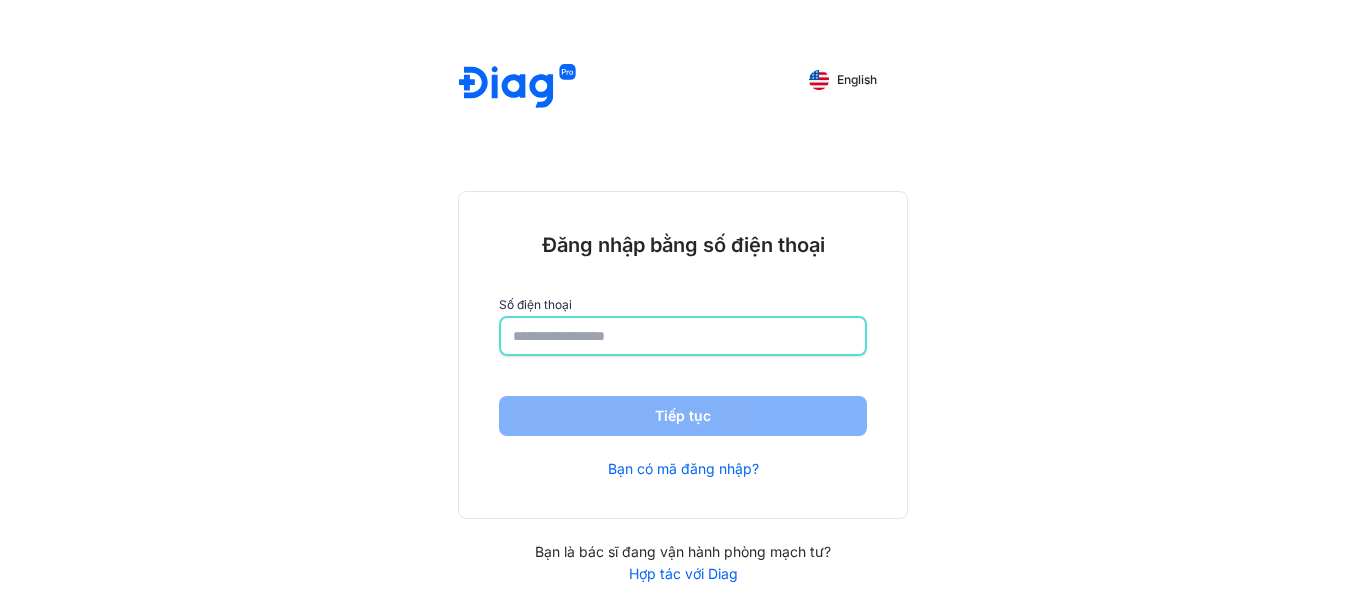 click 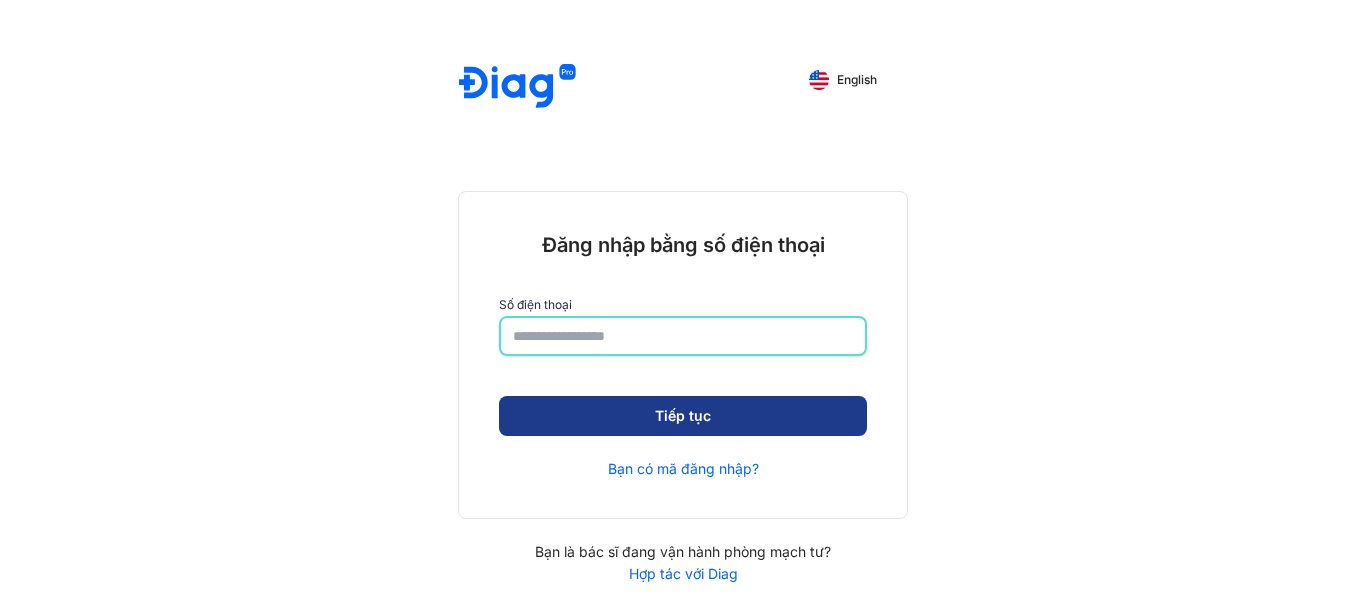 type on "**********" 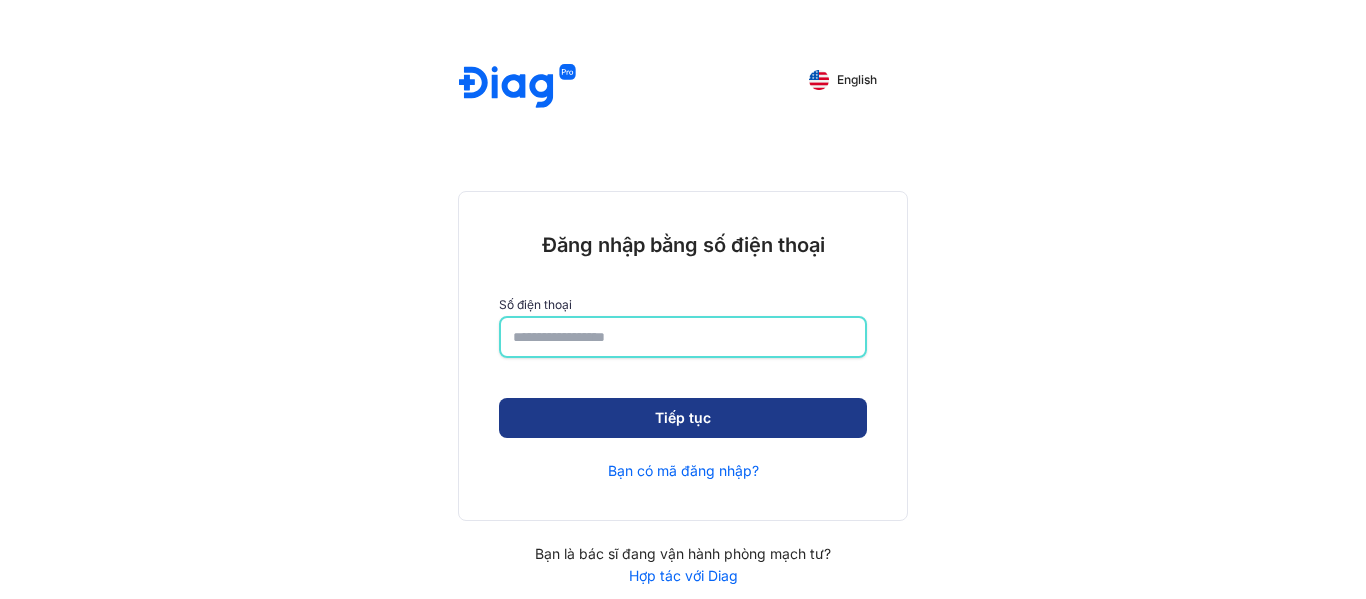 click on "Tiếp tục" at bounding box center (683, 418) 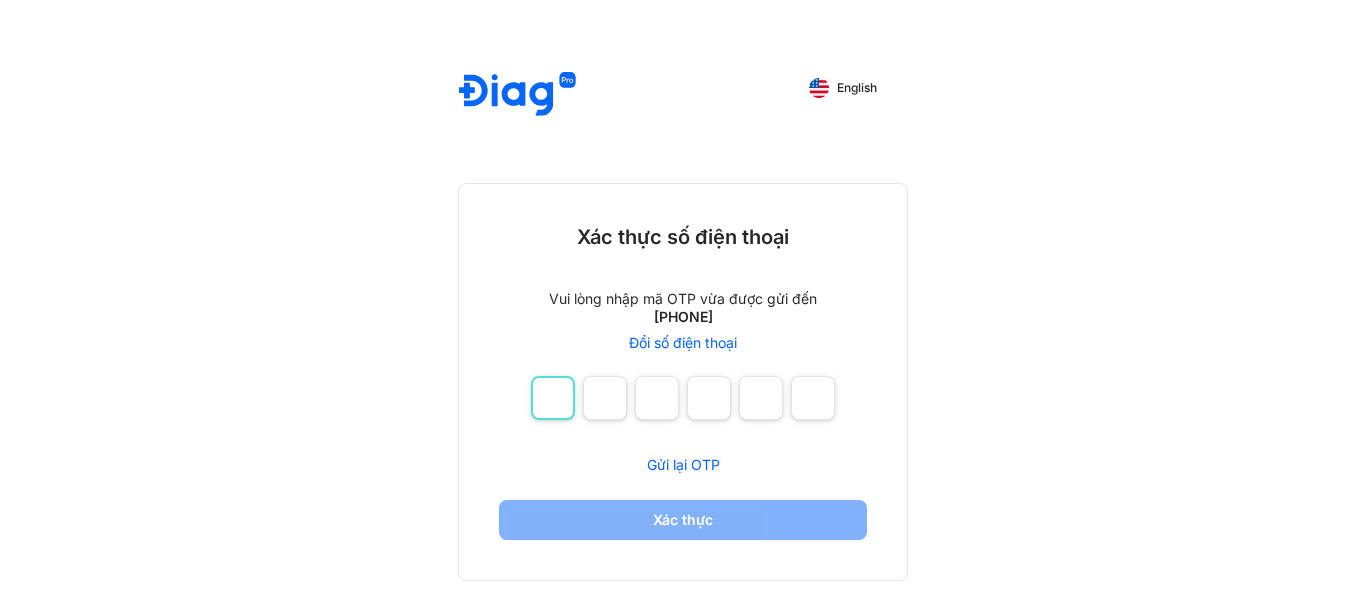 click at bounding box center [553, 398] 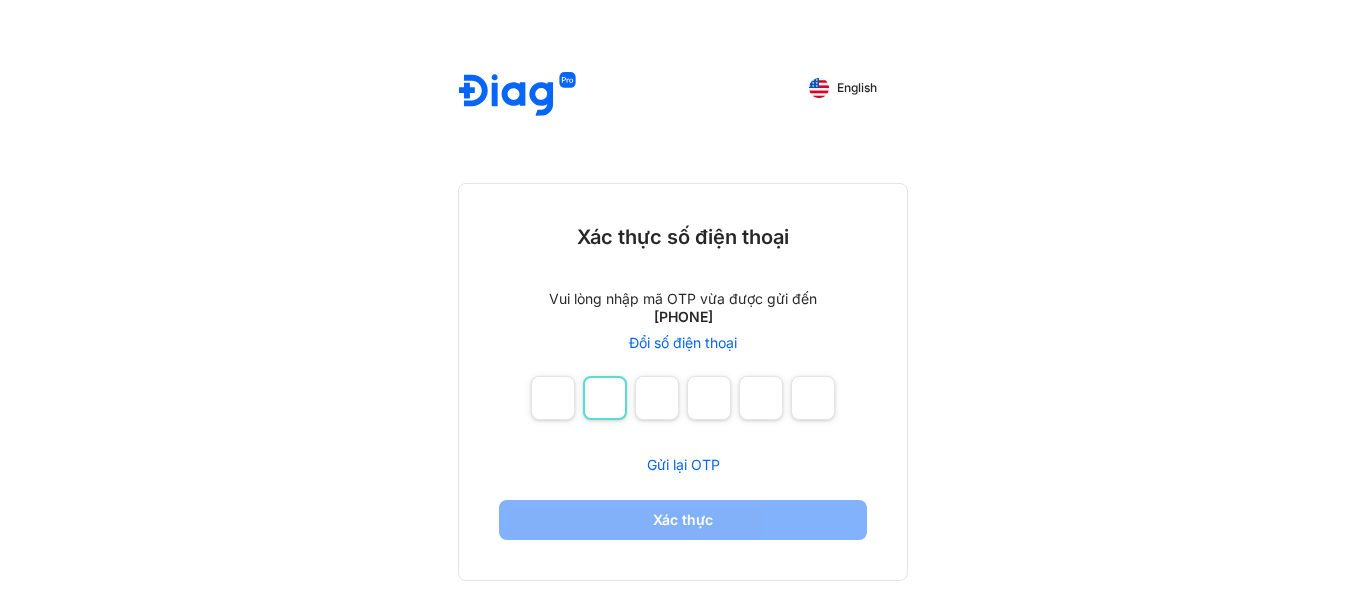 type on "*" 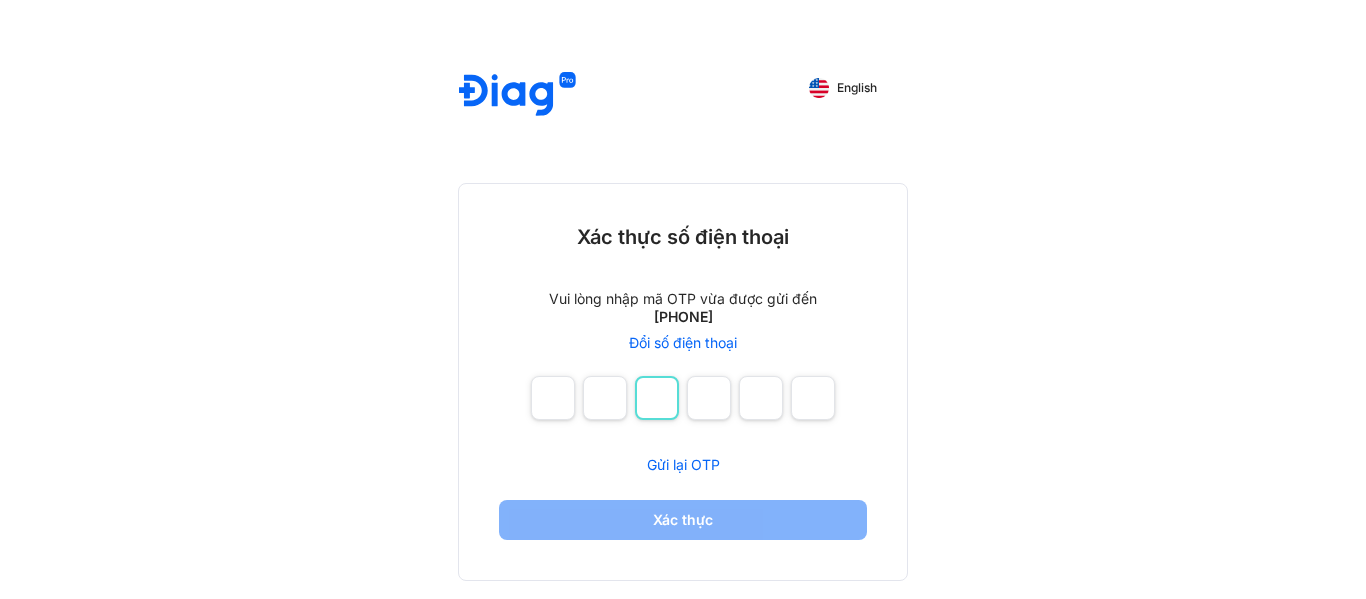 type on "*" 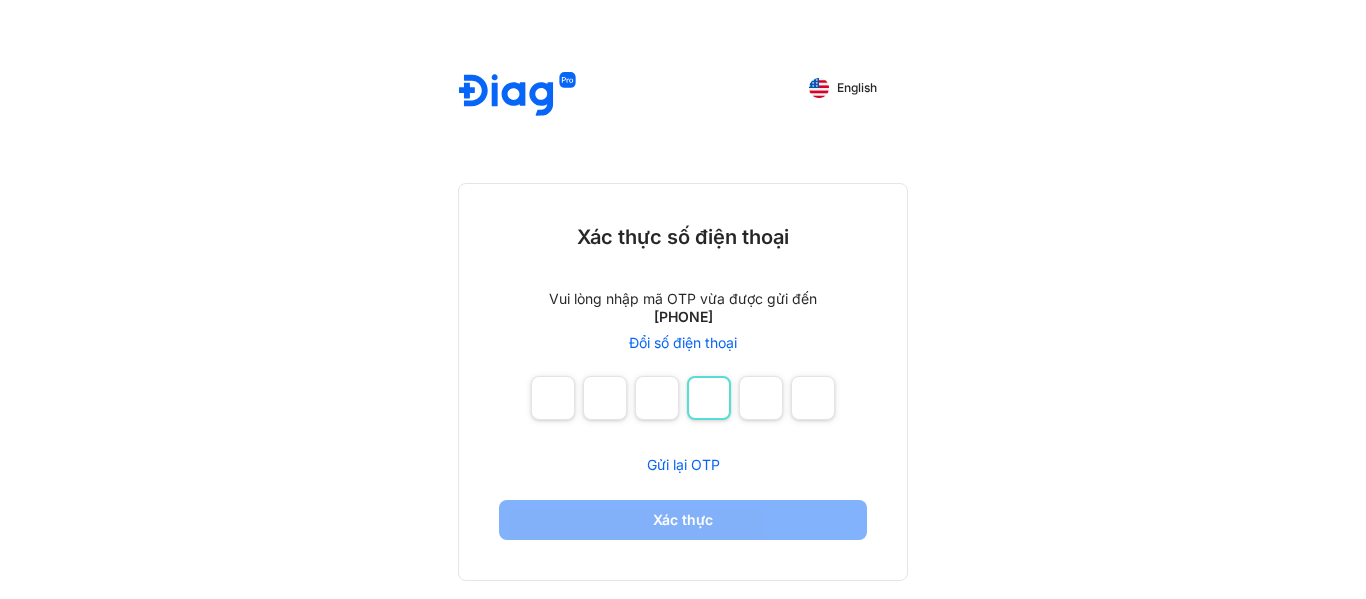 type on "*" 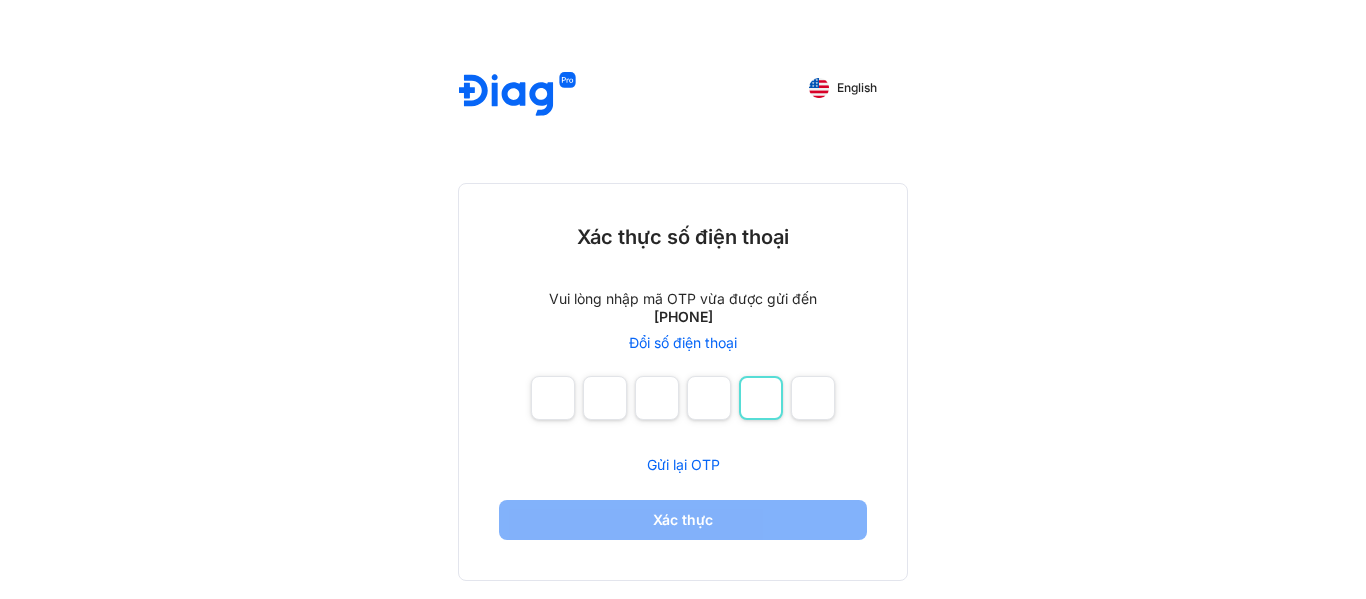 type on "*" 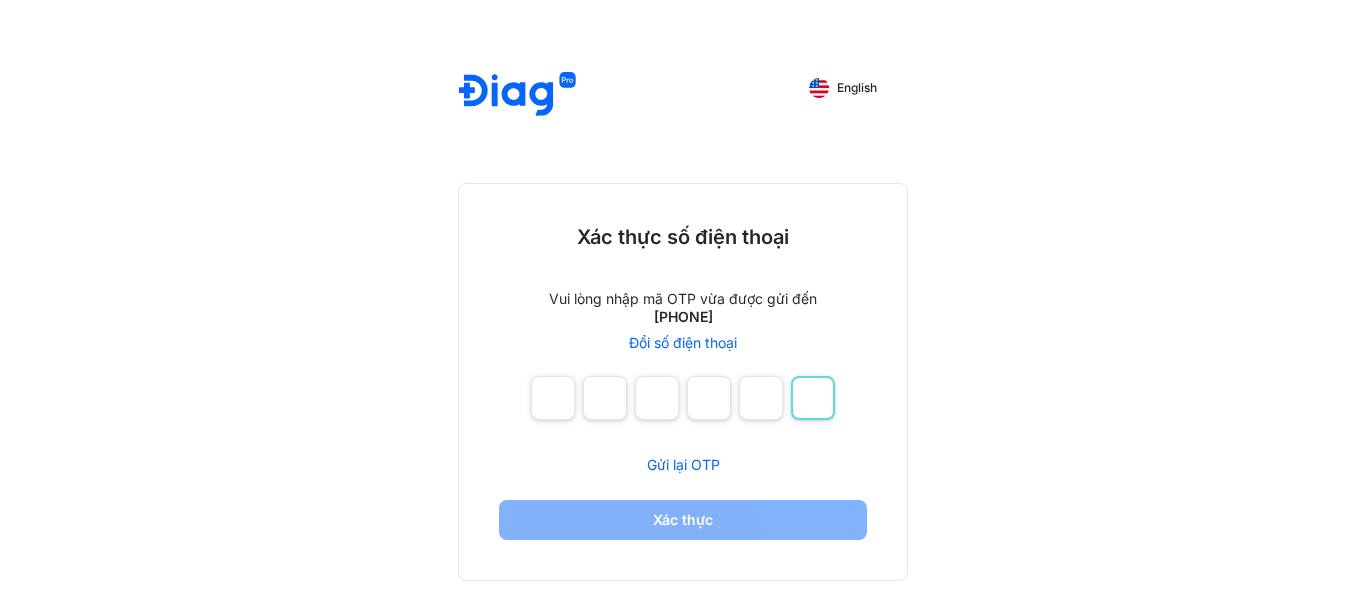 type on "*" 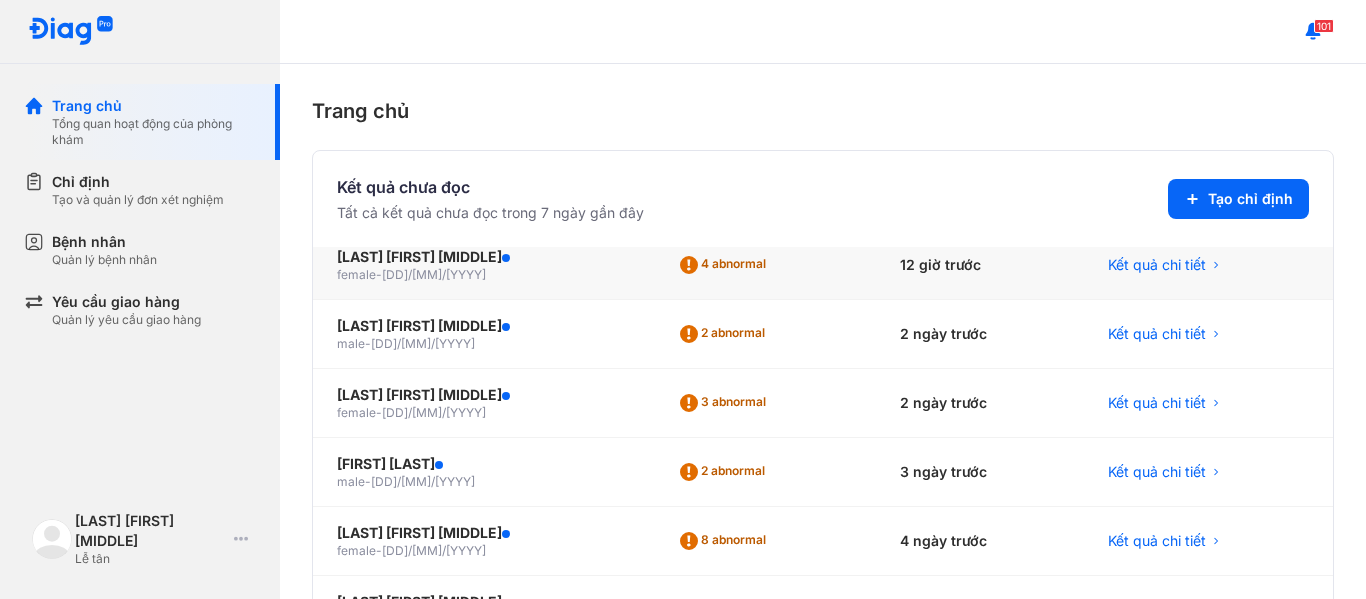 scroll, scrollTop: 100, scrollLeft: 0, axis: vertical 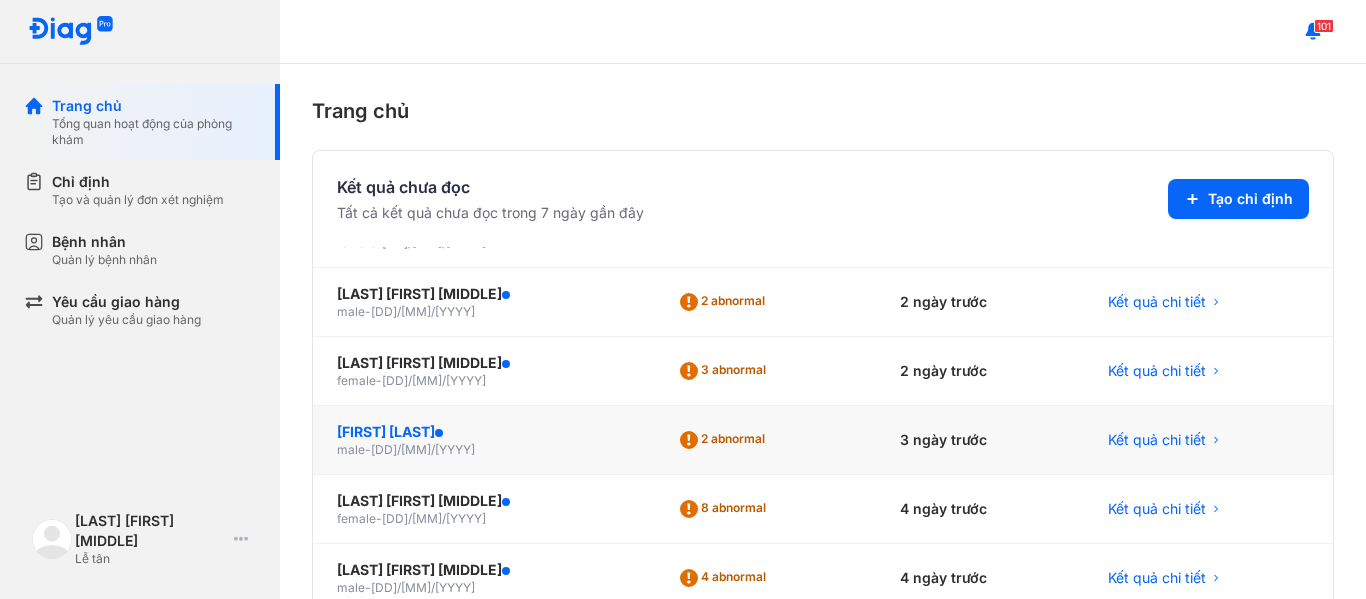 click on "JIGEUN PARK" 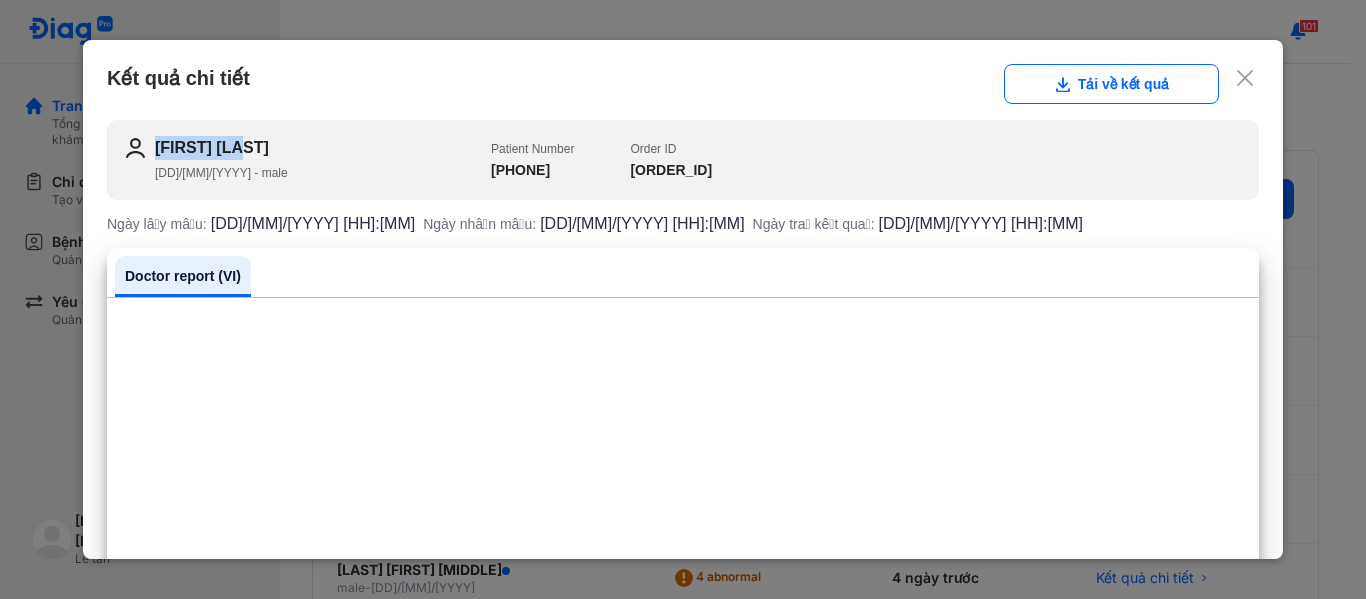 drag, startPoint x: 290, startPoint y: 152, endPoint x: 152, endPoint y: 153, distance: 138.00362 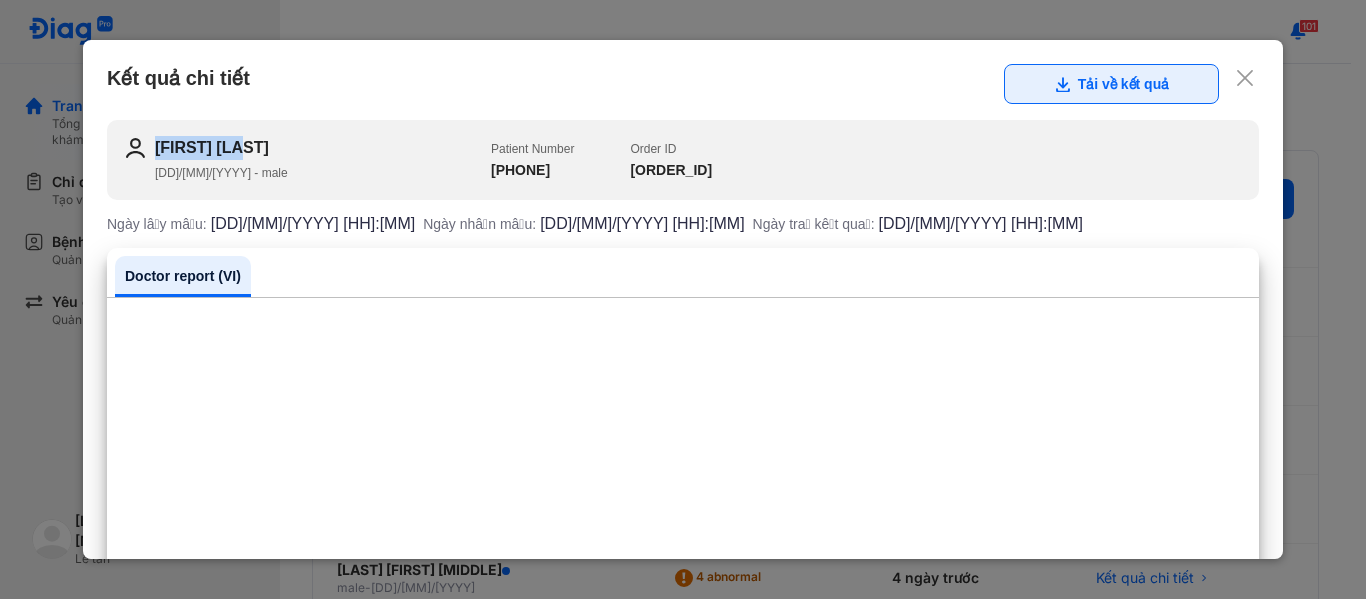 click on "Tải về kết quả" at bounding box center (1111, 84) 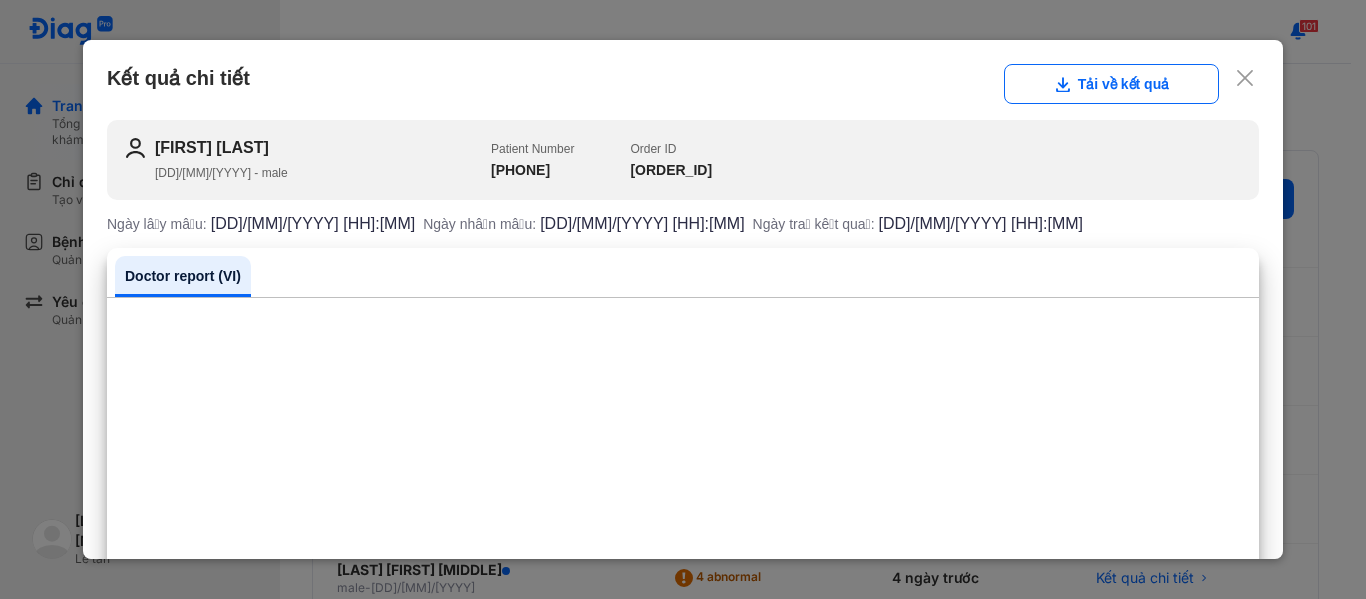 click 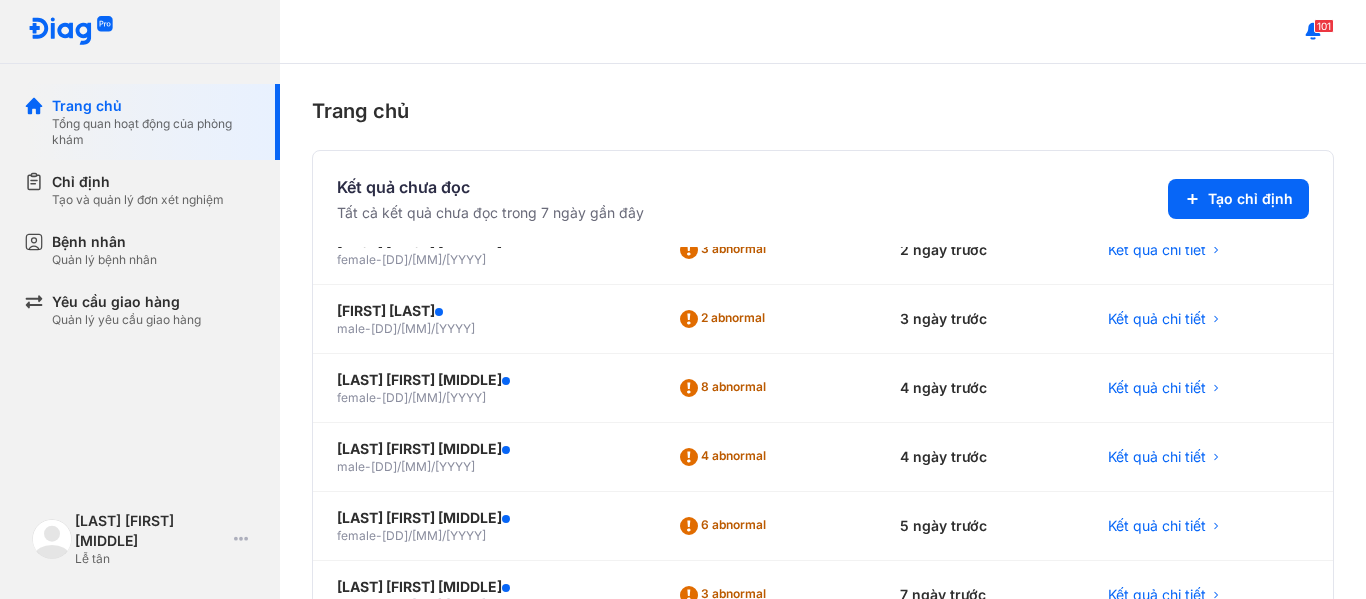 scroll, scrollTop: 224, scrollLeft: 0, axis: vertical 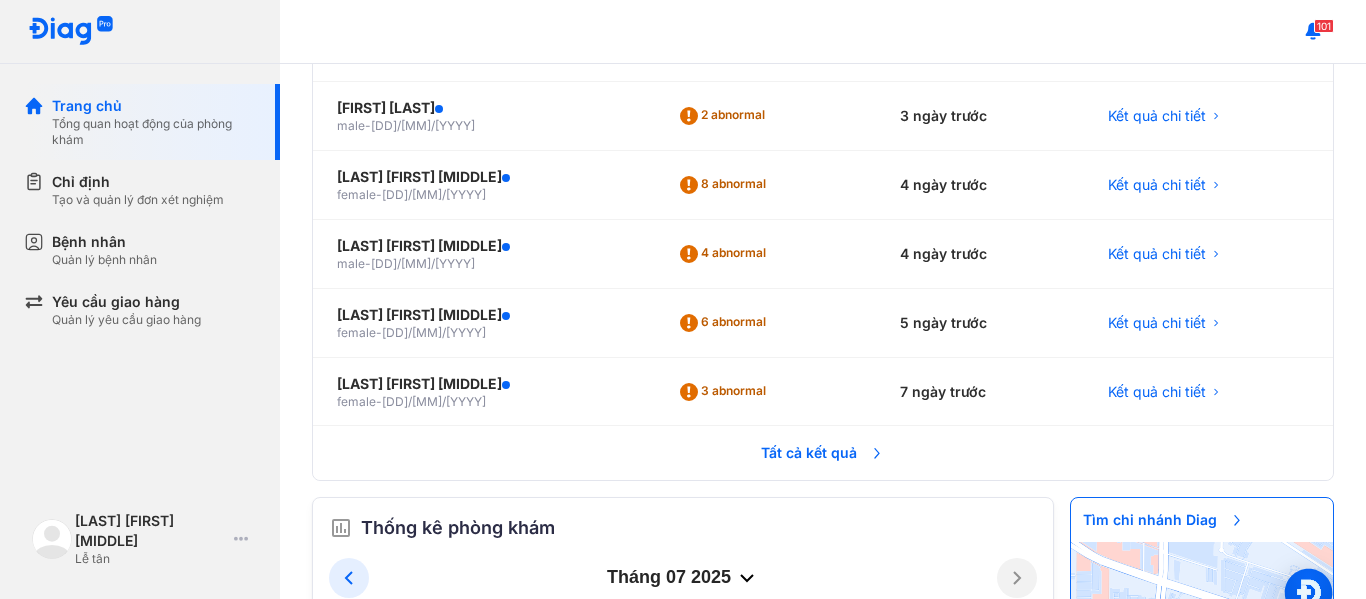 click on "Kết quả chưa đọc Tất cả kết quả chưa đọc trong 7 ngày gần đây Tạo chỉ định Kết quả Tình trạng Có KQ ngày NGUYỄN PHƯƠNG DUNG  female  -  30/12/1994    4 abnormal 12 giờ trước Kết quả chi tiết LÊ ANH KHOA  male  -  29/03/2001    2 abnormal 2 ngày trước Kết quả chi tiết NGUYỄN THỊ PHƯƠNG THẢO  female  -  22/12/1995    3 abnormal 2 ngày trước Kết quả chi tiết JIGEUN PARK  male  -  16/10/1989    2 abnormal 3 ngày trước Kết quả chi tiết HUỲNH TRÚC GIANG  female  -  27/11/1986    8 abnormal 4 ngày trước Kết quả chi tiết NGUYỄN MINH TRIỀU  male  -  12/10/2000    4 abnormal 4 ngày trước Kết quả chi tiết PHẠM THIÊN THƯ  female  -  26/03/2004    6 abnormal 5 ngày trước Kết quả chi tiết NGUYỄN HỒNG HẠNH  female  -  30/12/1990    3 abnormal 7 ngày trước Kết quả chi tiết Tất cả kết quả  Thống kê phòng khám tháng 07 2025   Chỉ định đã tạo 0 12" at bounding box center (823, 348) 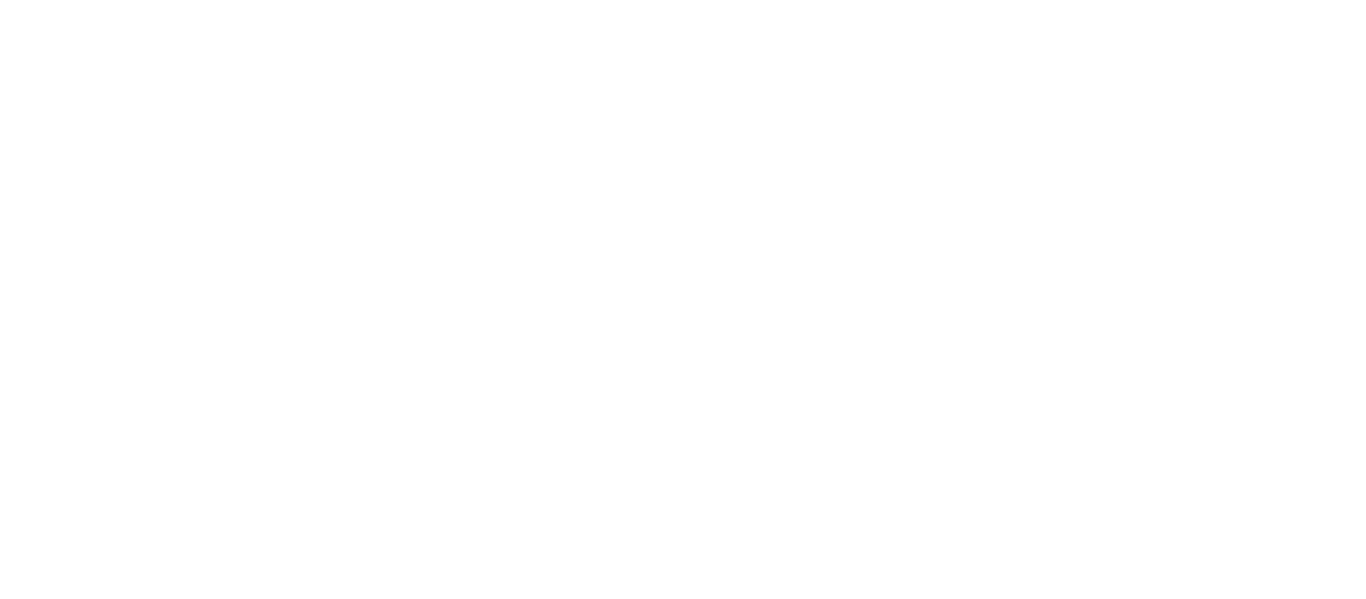 scroll, scrollTop: 0, scrollLeft: 0, axis: both 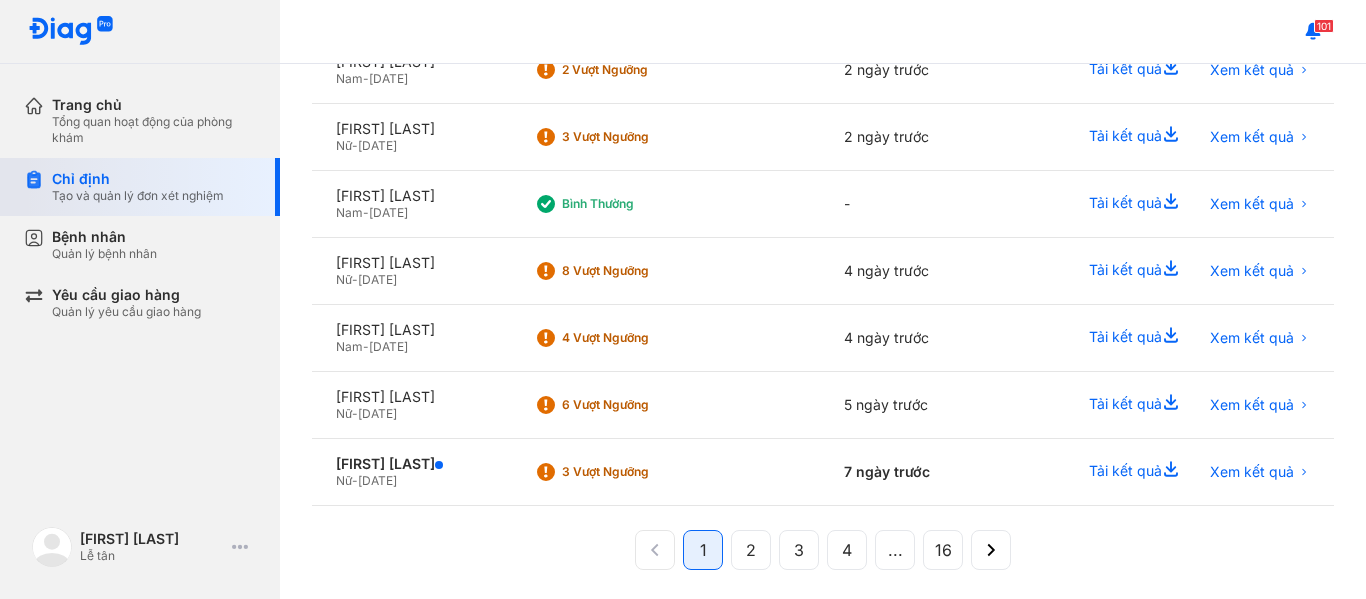 click on "Tạo và quản lý đơn xét nghiệm" at bounding box center (138, 196) 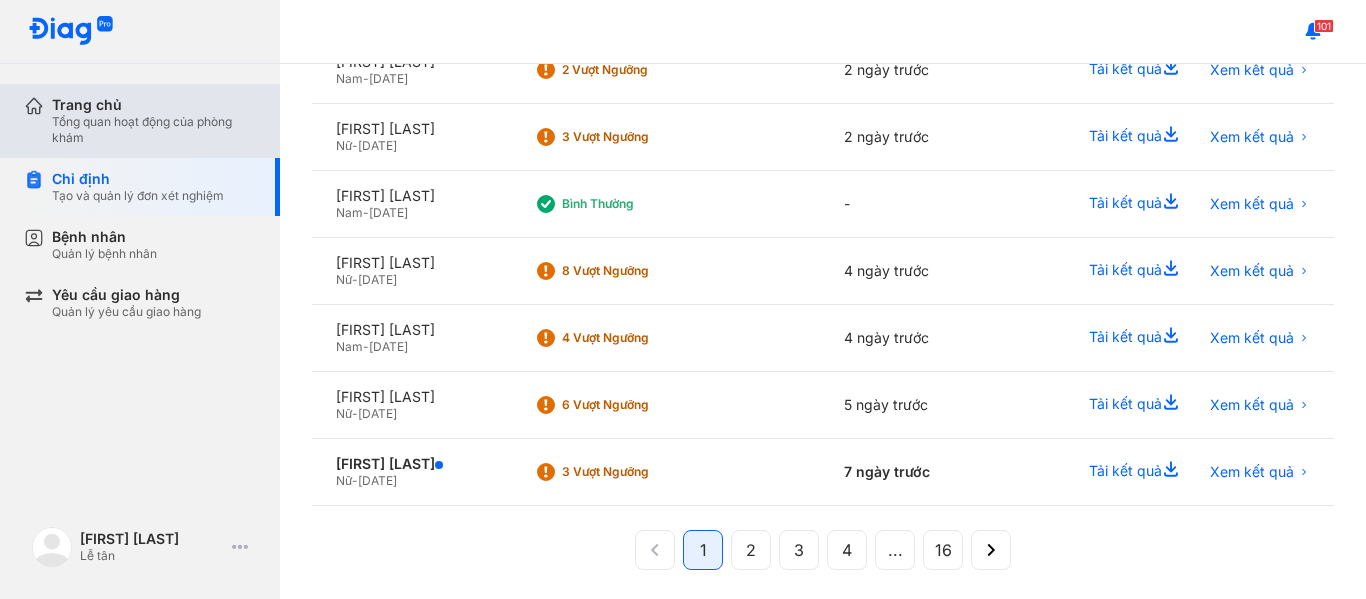 click on "Trang chủ" at bounding box center (154, 105) 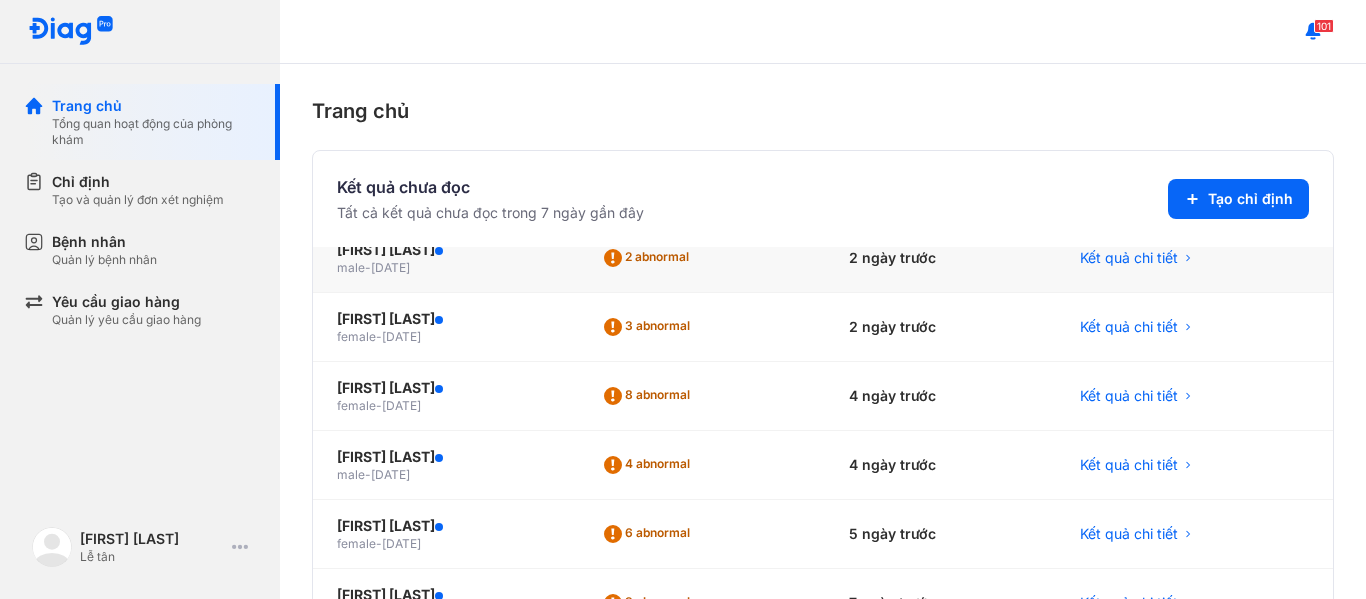 scroll, scrollTop: 155, scrollLeft: 0, axis: vertical 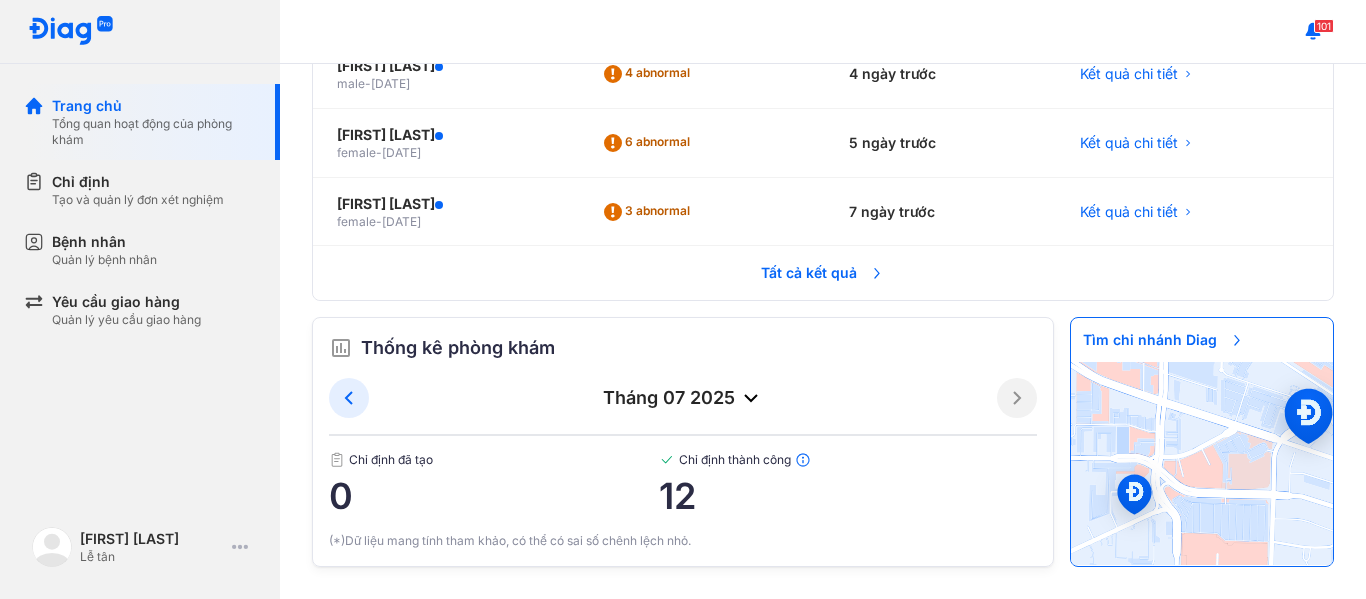 click on "Tất cả kết quả" at bounding box center [823, 273] 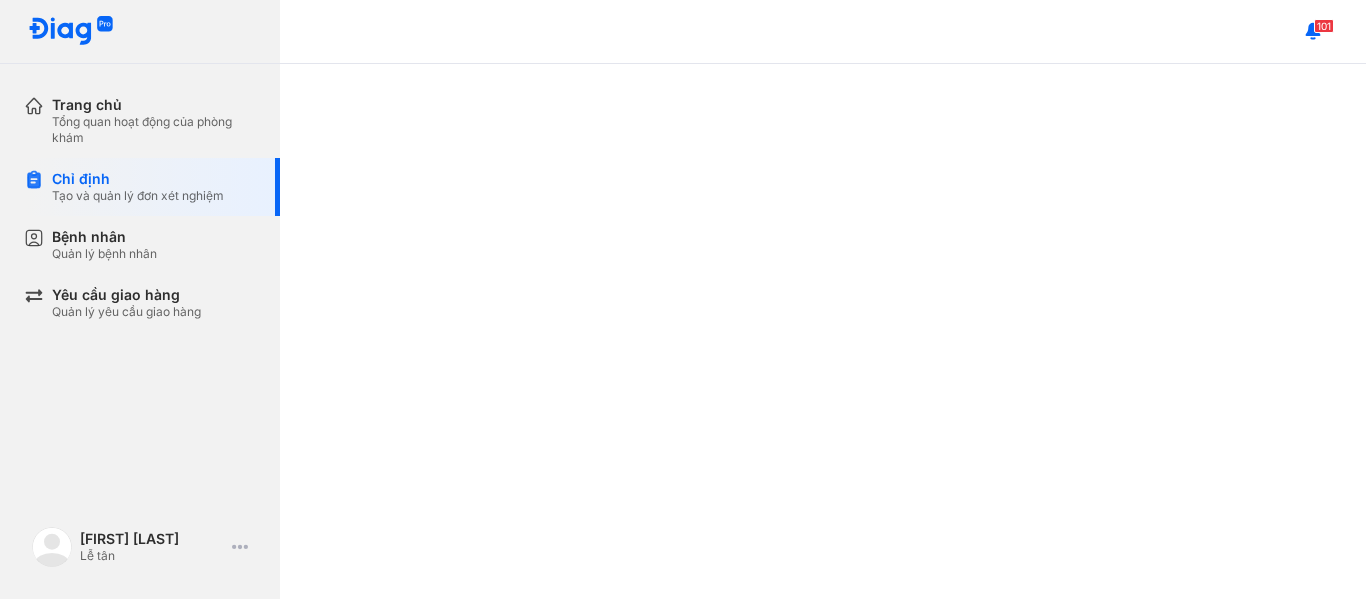 scroll, scrollTop: 0, scrollLeft: 0, axis: both 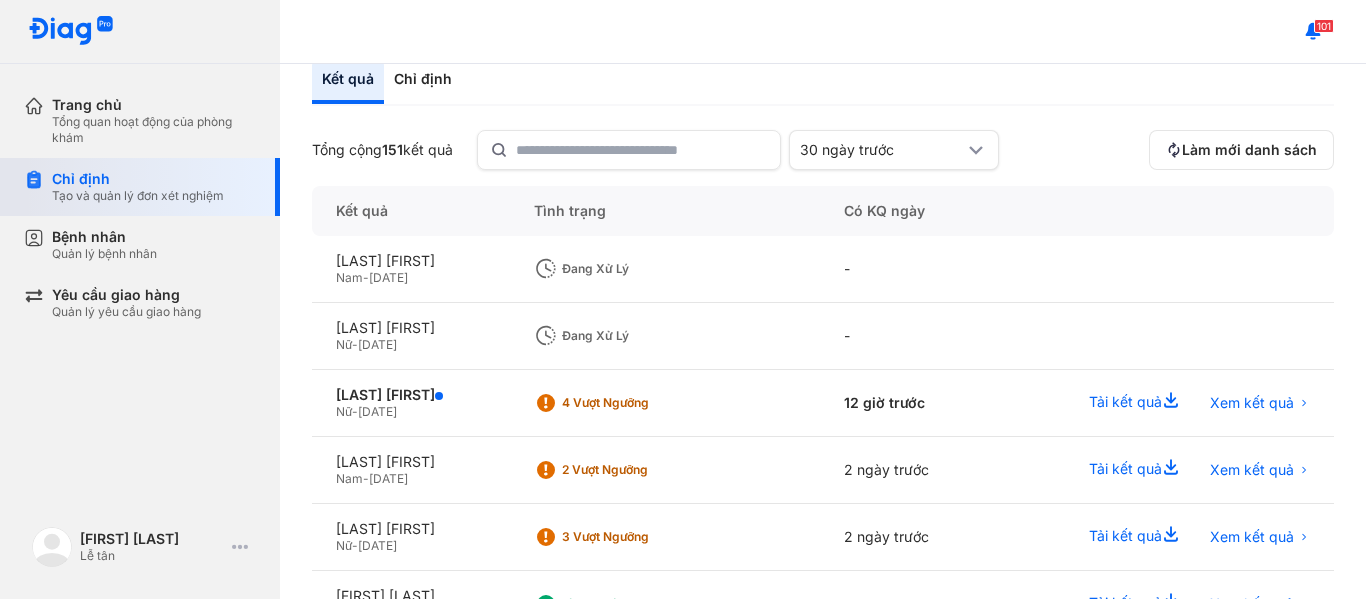 click on "Chỉ định" at bounding box center [138, 179] 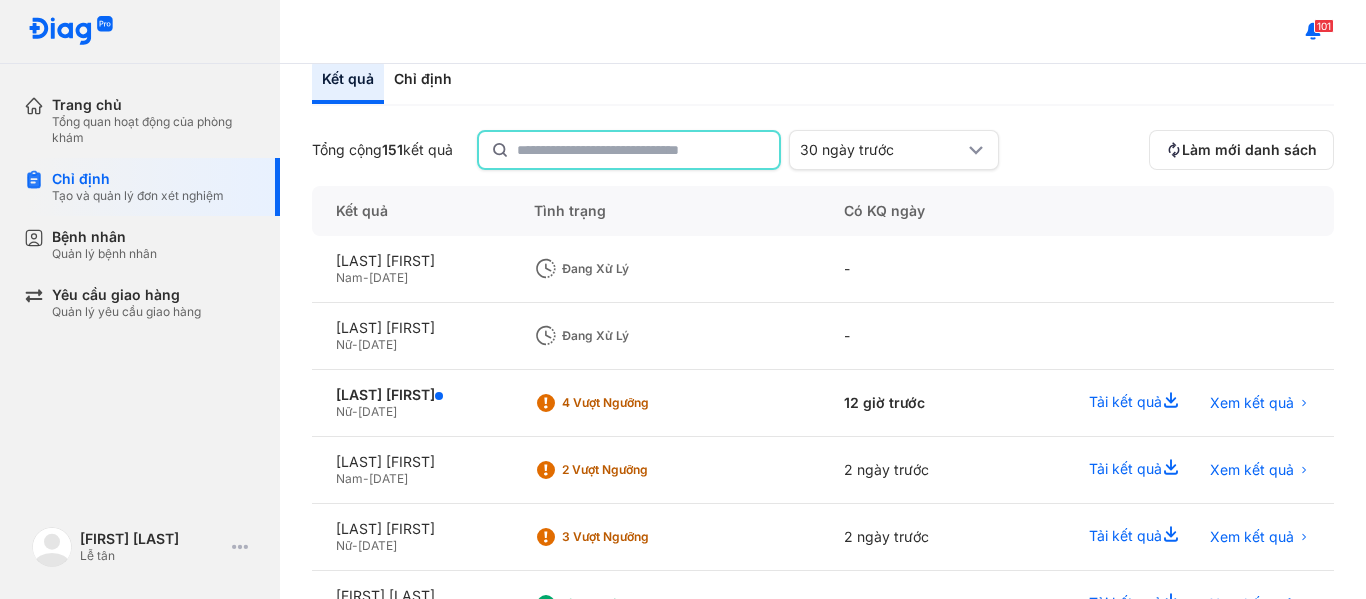 click 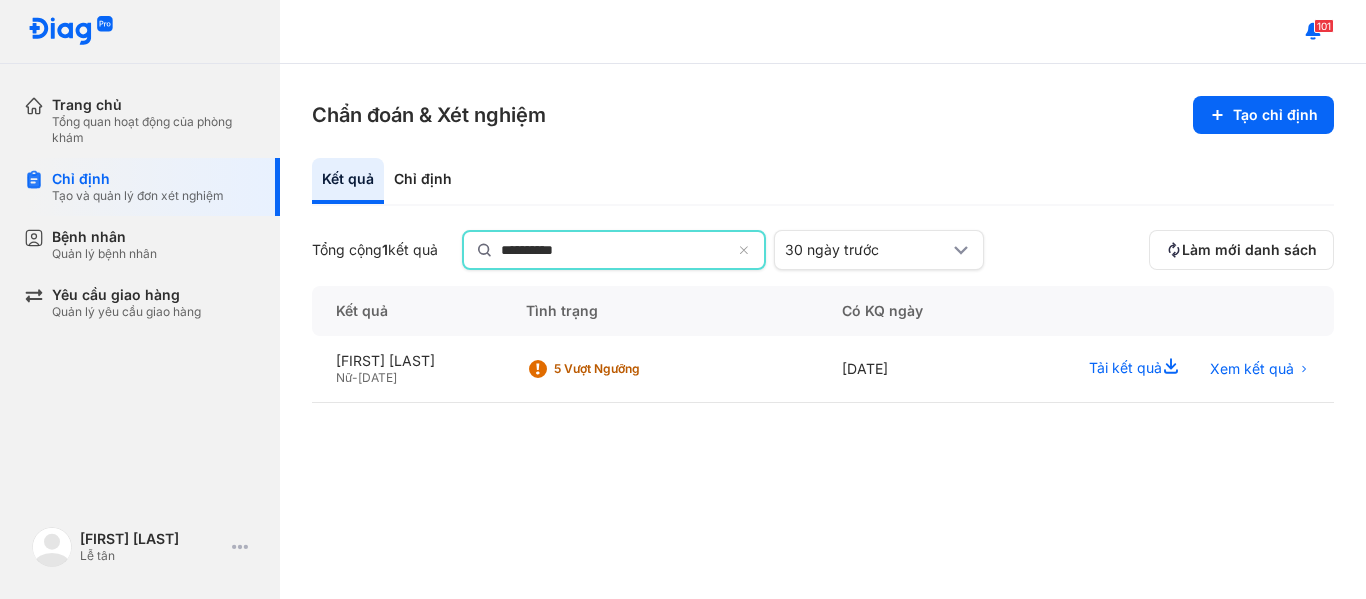scroll, scrollTop: 0, scrollLeft: 0, axis: both 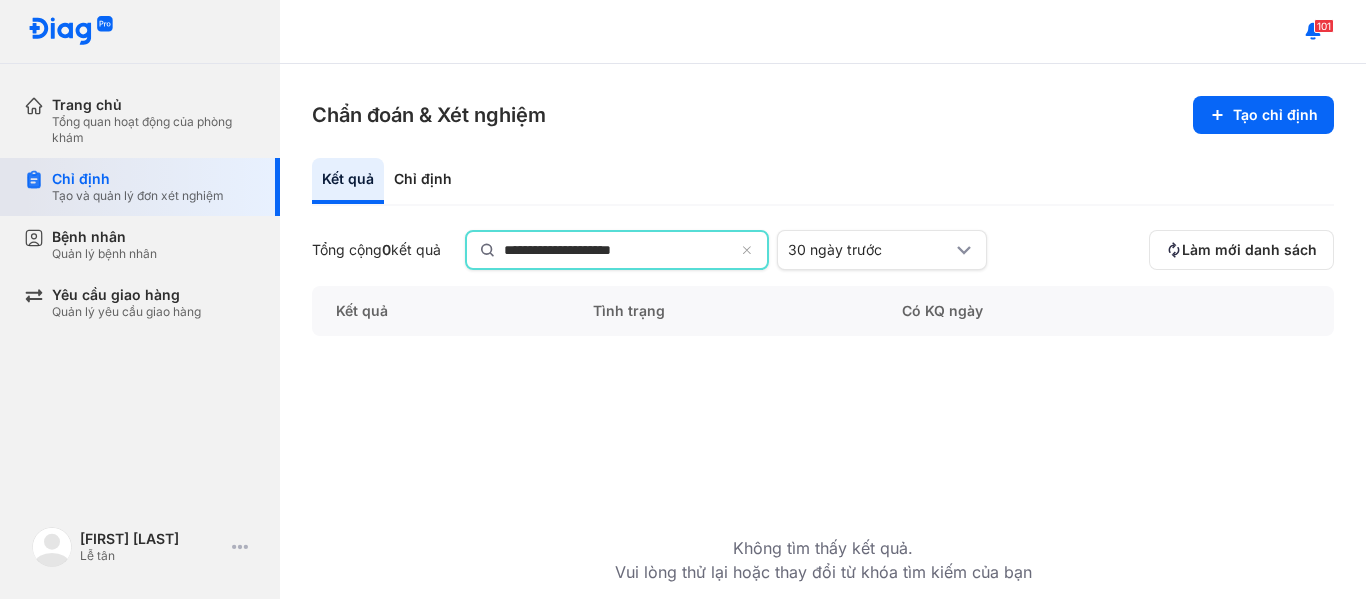 type on "**********" 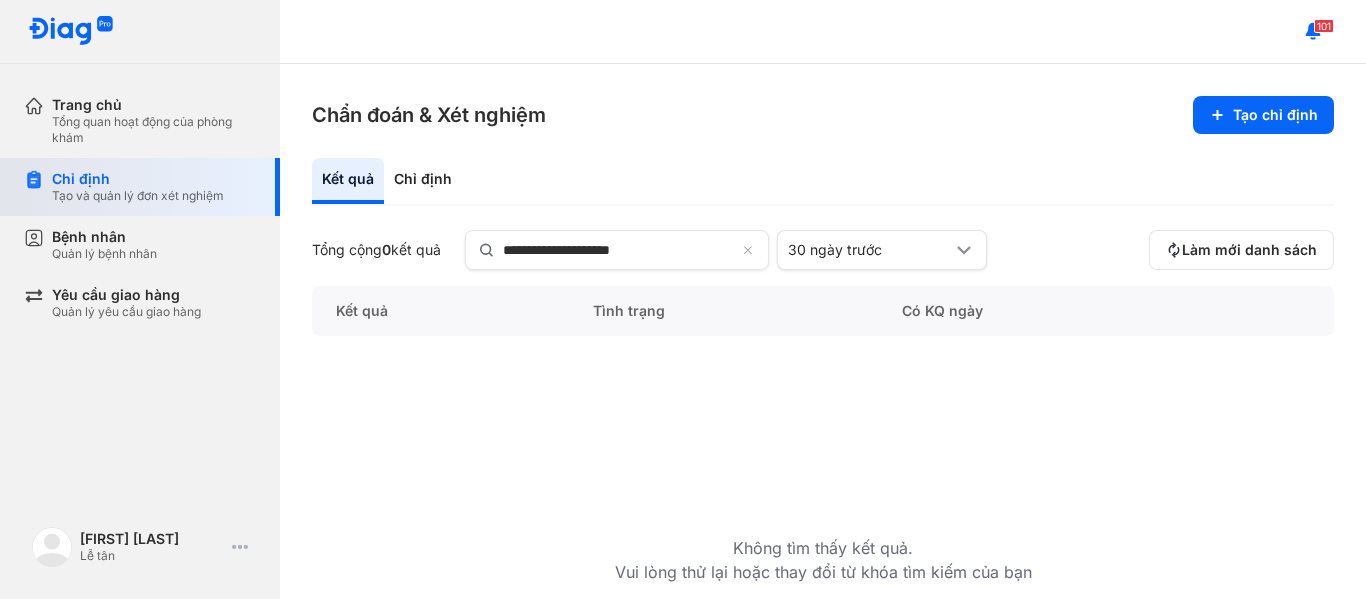 click on "Chỉ định" at bounding box center [138, 179] 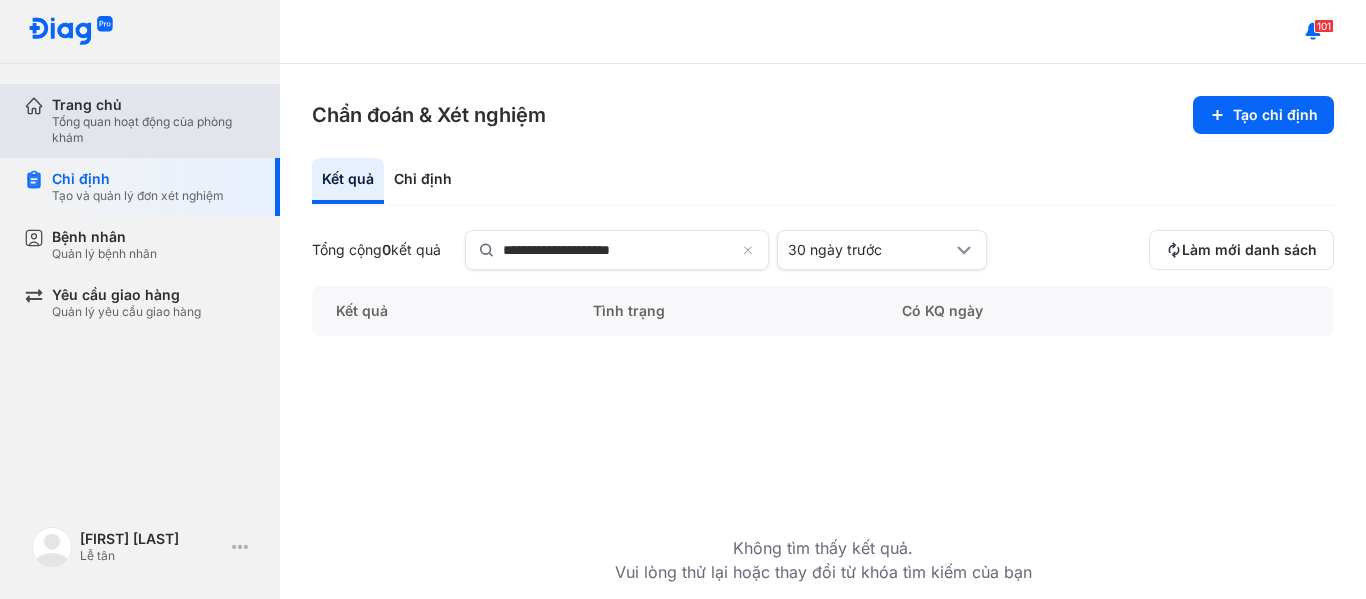 click on "Trang chủ" at bounding box center (154, 105) 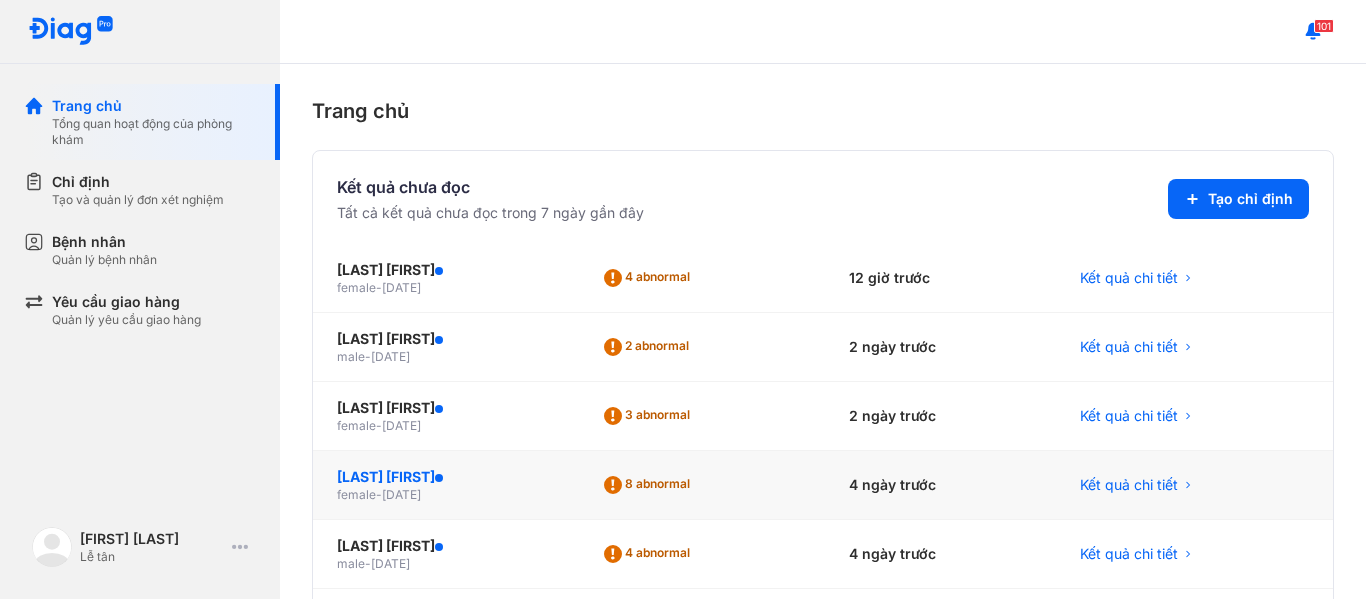 scroll, scrollTop: 155, scrollLeft: 0, axis: vertical 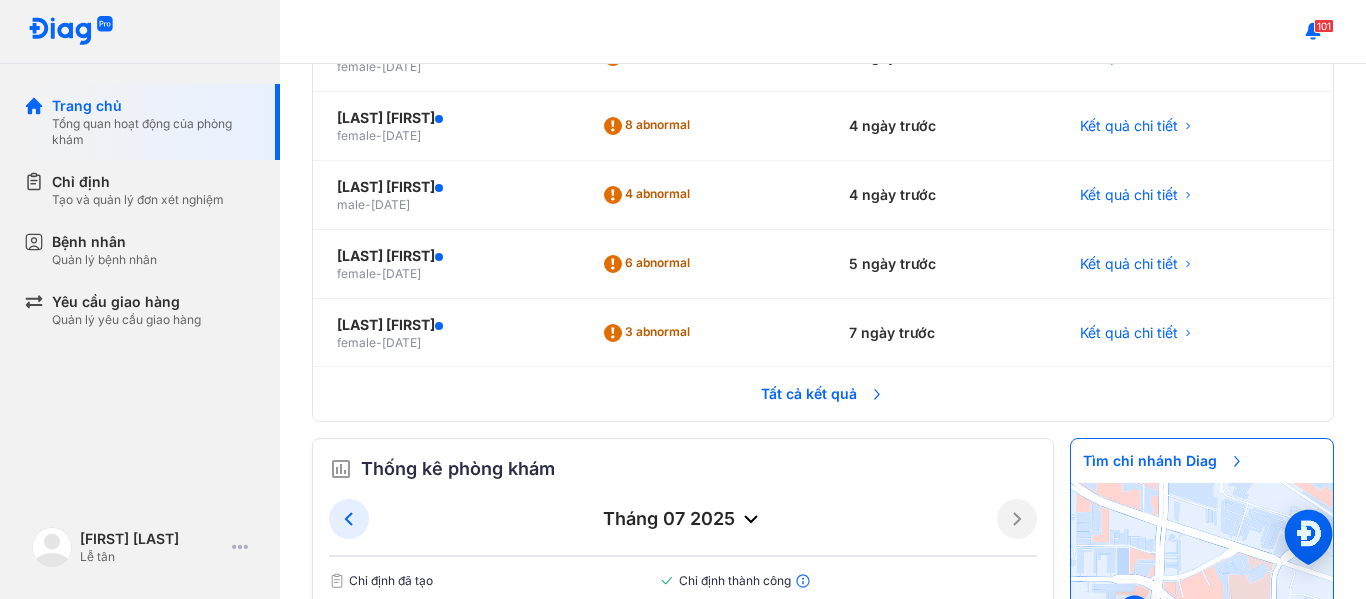 click on "Tất cả kết quả" at bounding box center (823, 394) 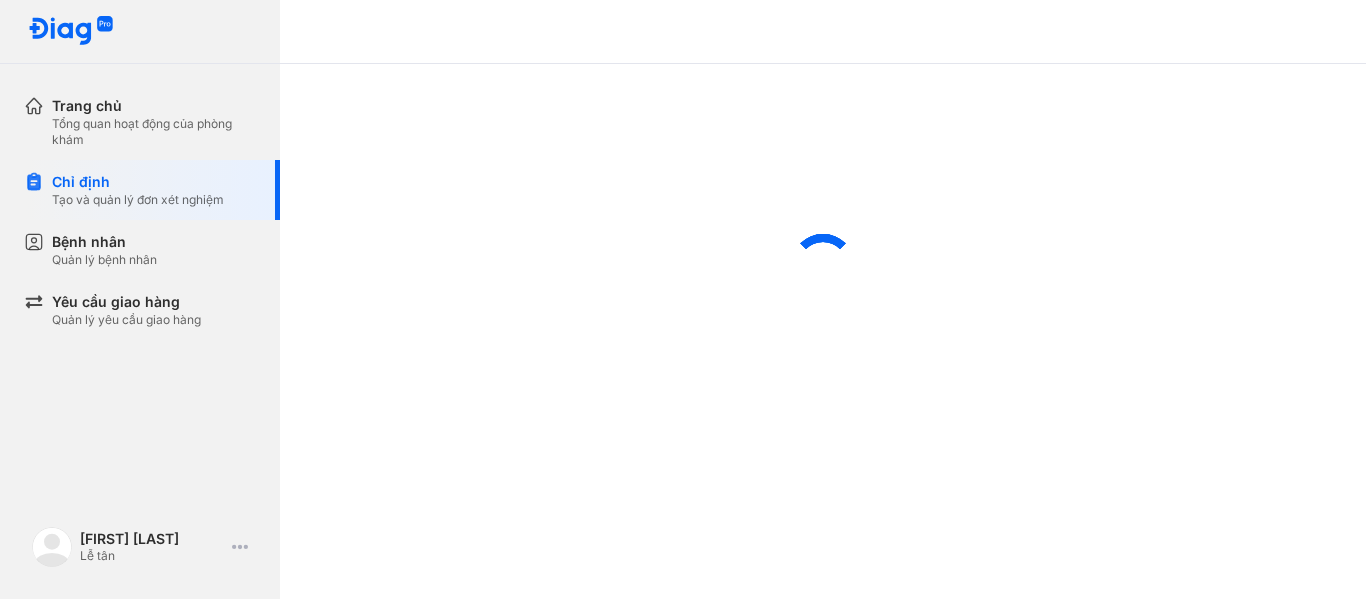 scroll, scrollTop: 0, scrollLeft: 0, axis: both 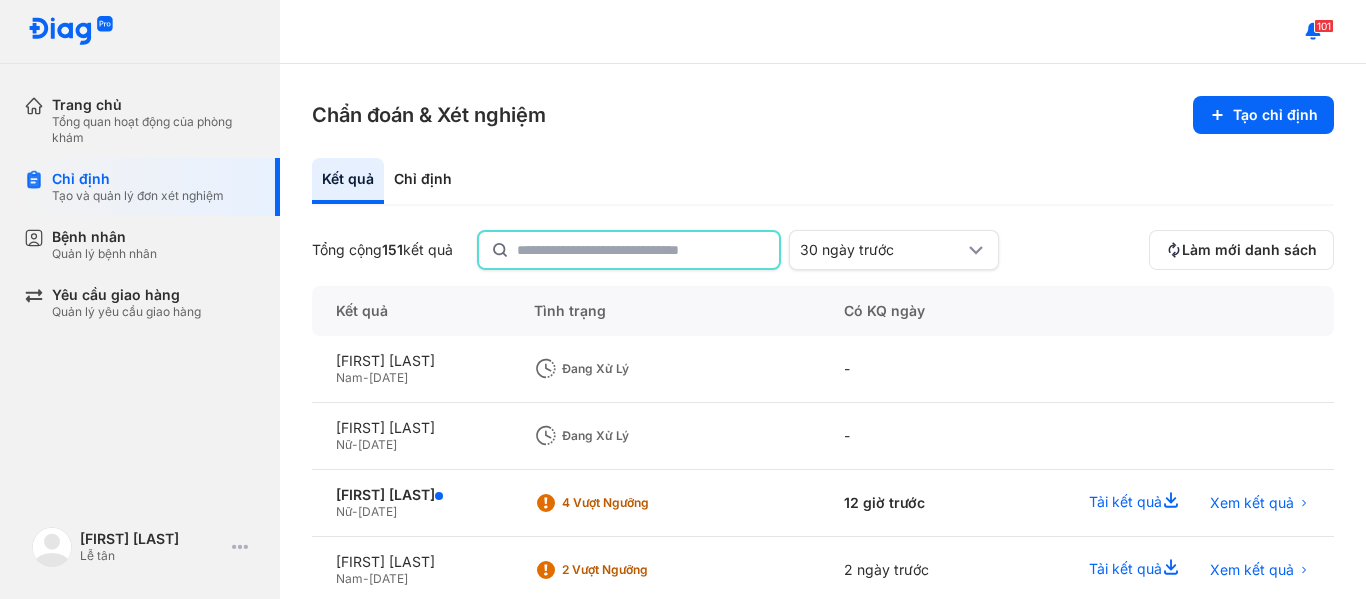 click 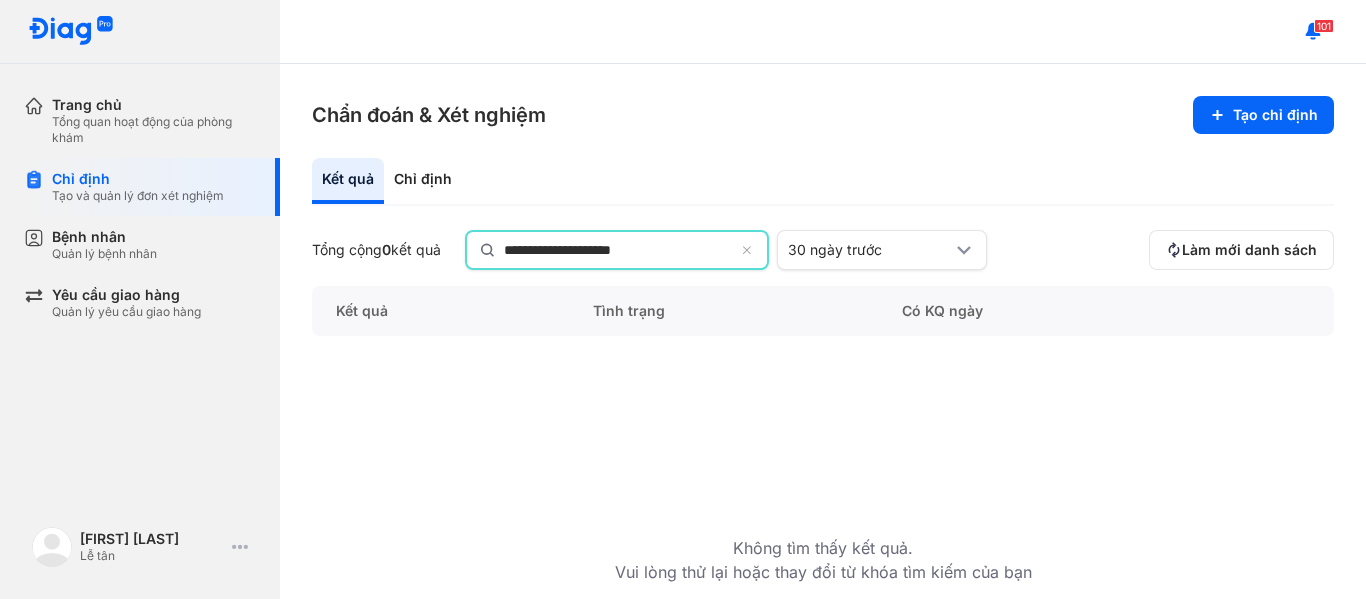 type on "**********" 